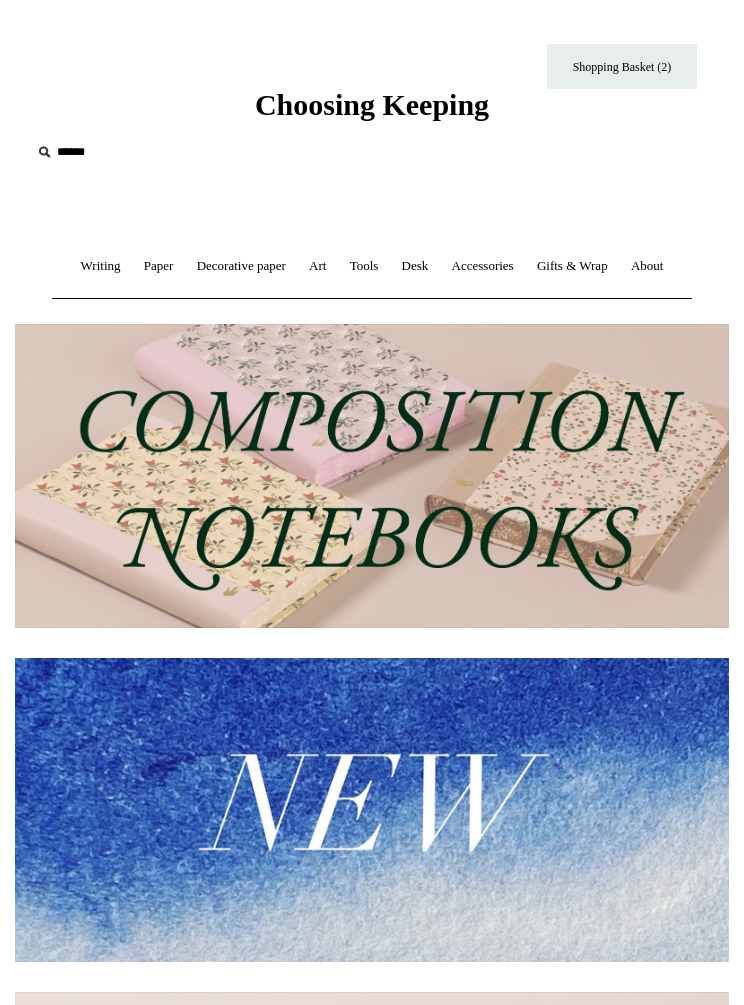scroll, scrollTop: 20, scrollLeft: 0, axis: vertical 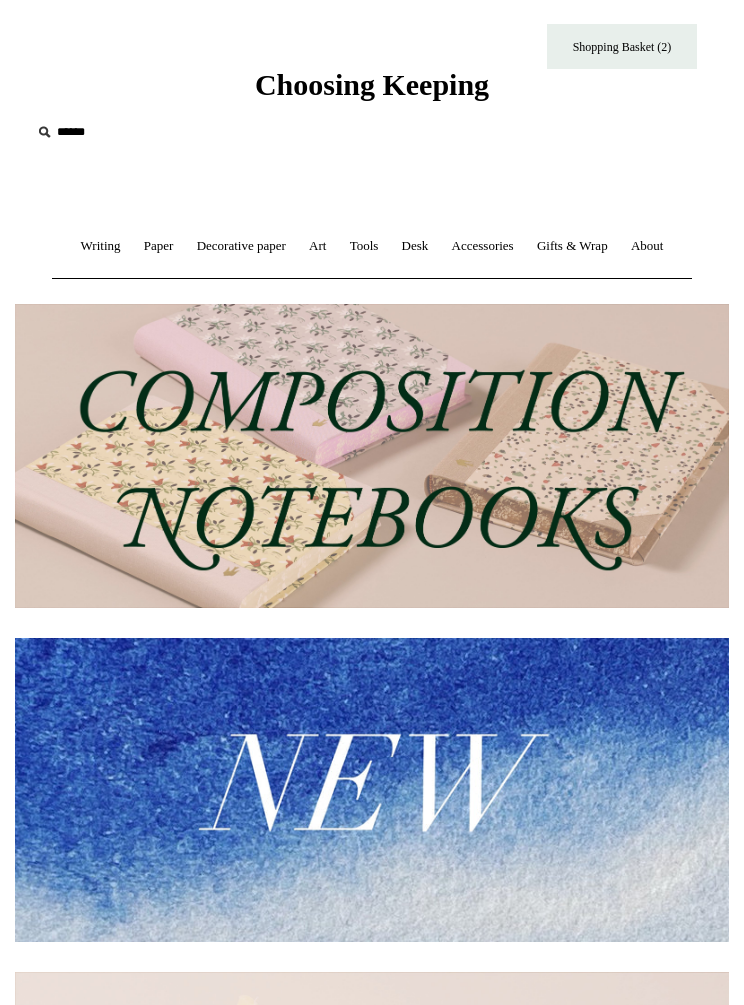 click on "Writing +" at bounding box center [101, 246] 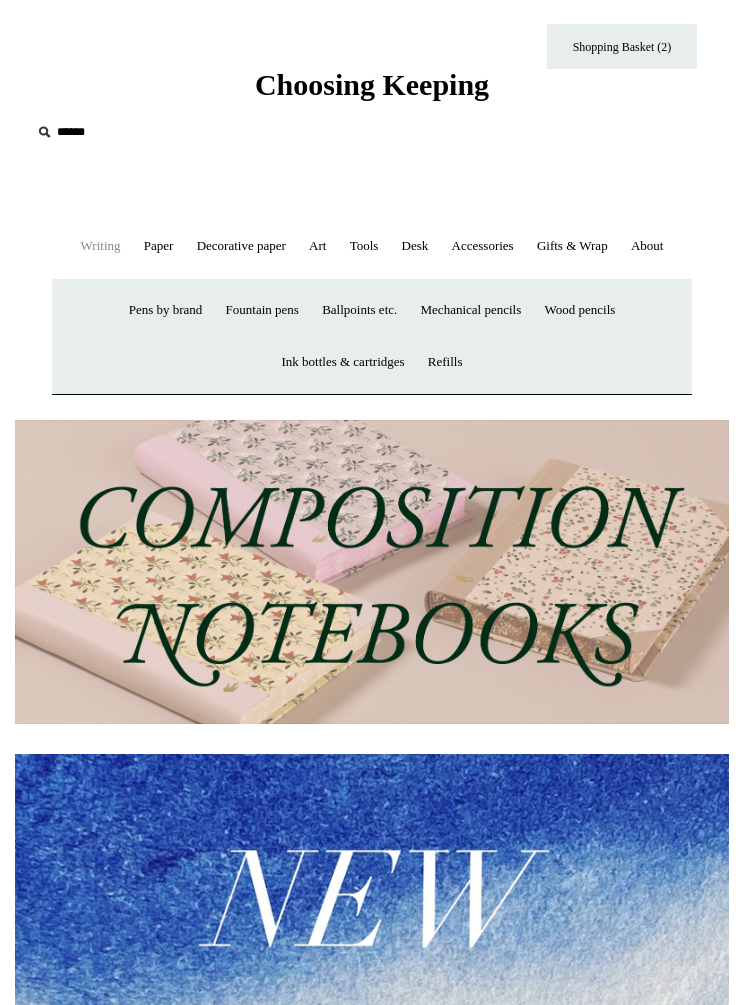 click on "Fountain pens +" at bounding box center [262, 310] 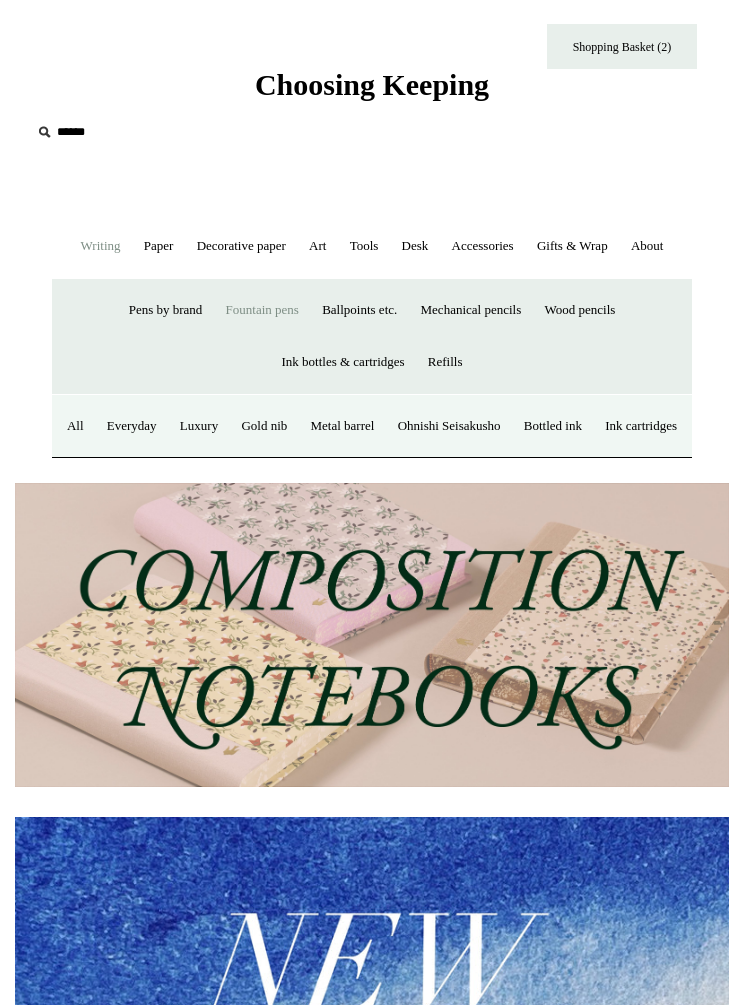 click on "All" at bounding box center (75, 426) 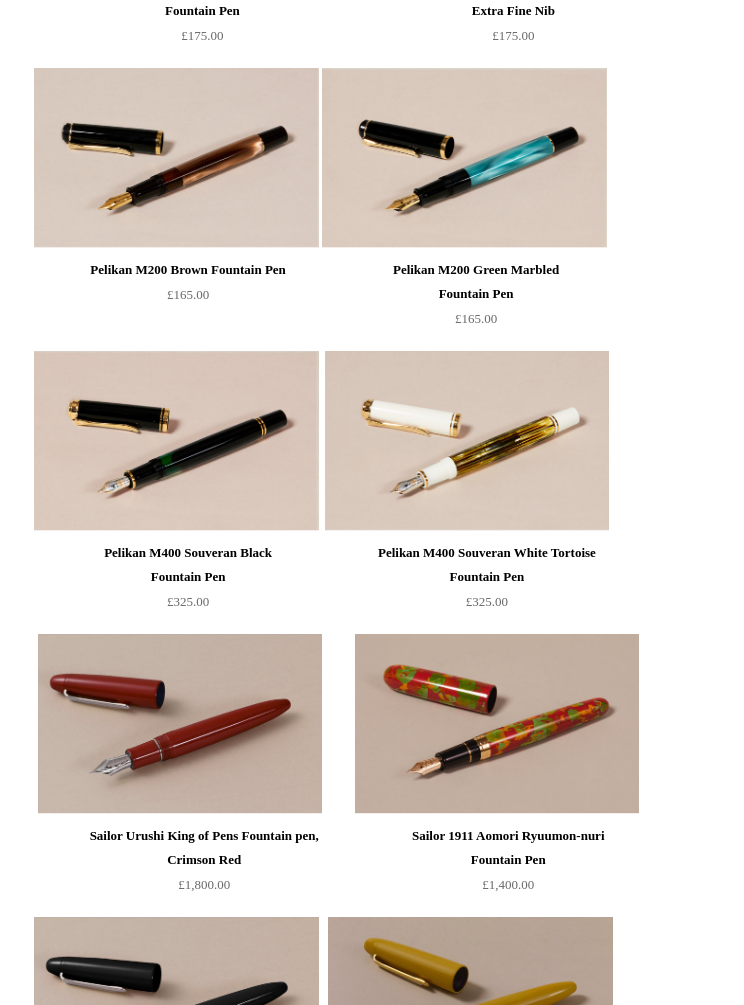 scroll, scrollTop: 8953, scrollLeft: 0, axis: vertical 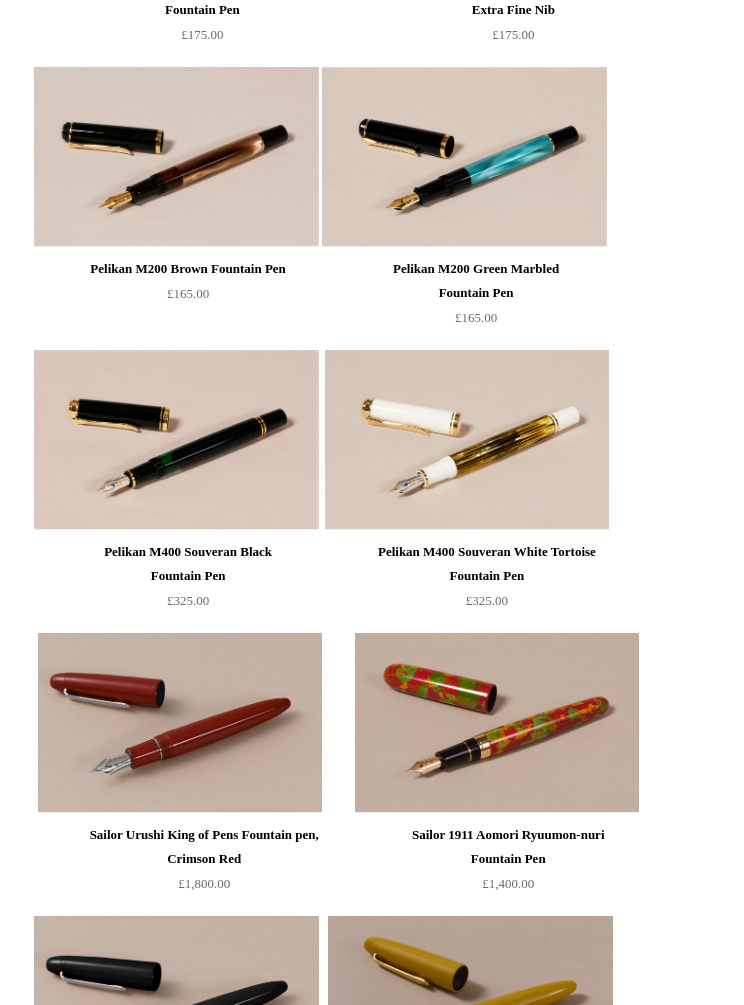 click at bounding box center (493, -1824) 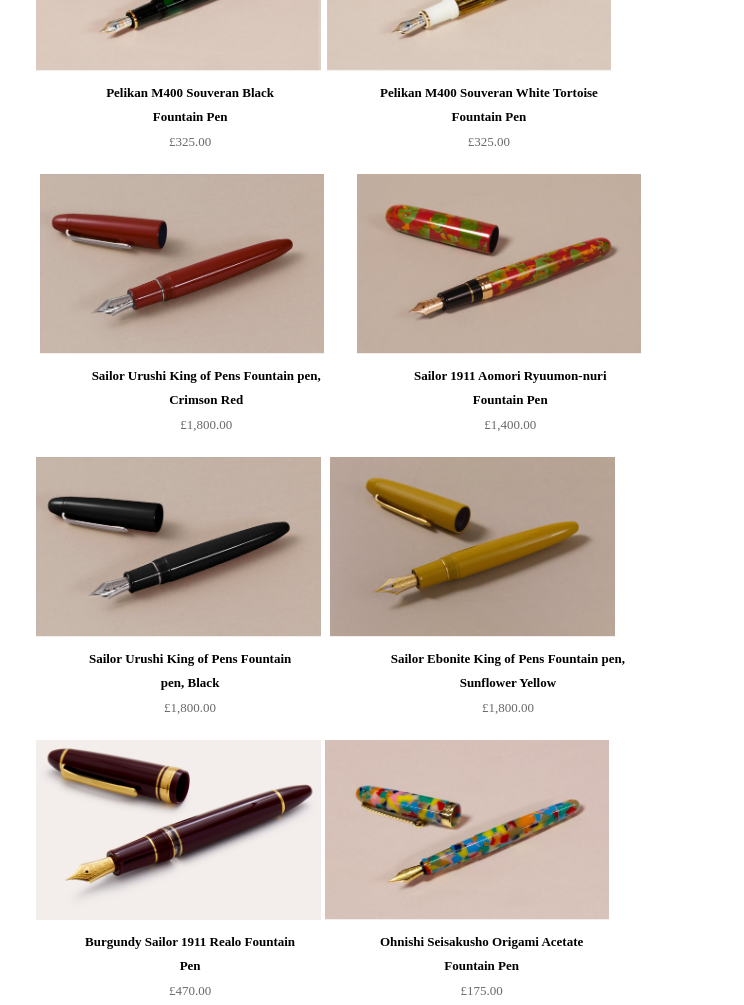 scroll, scrollTop: 9412, scrollLeft: 0, axis: vertical 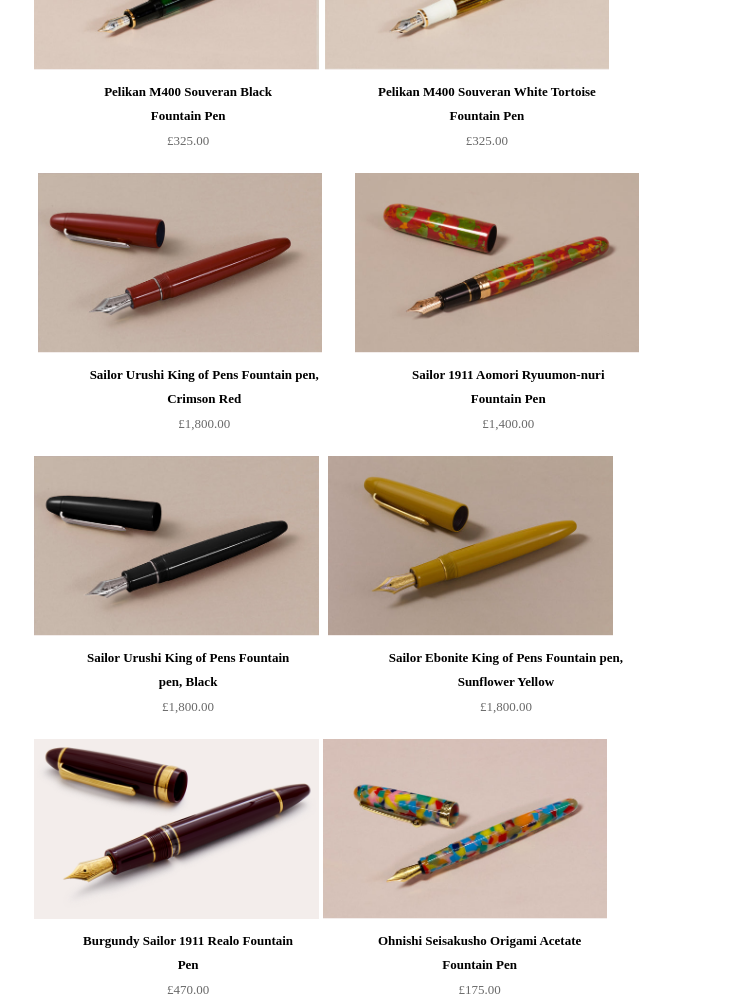 click at bounding box center [539, -2000] 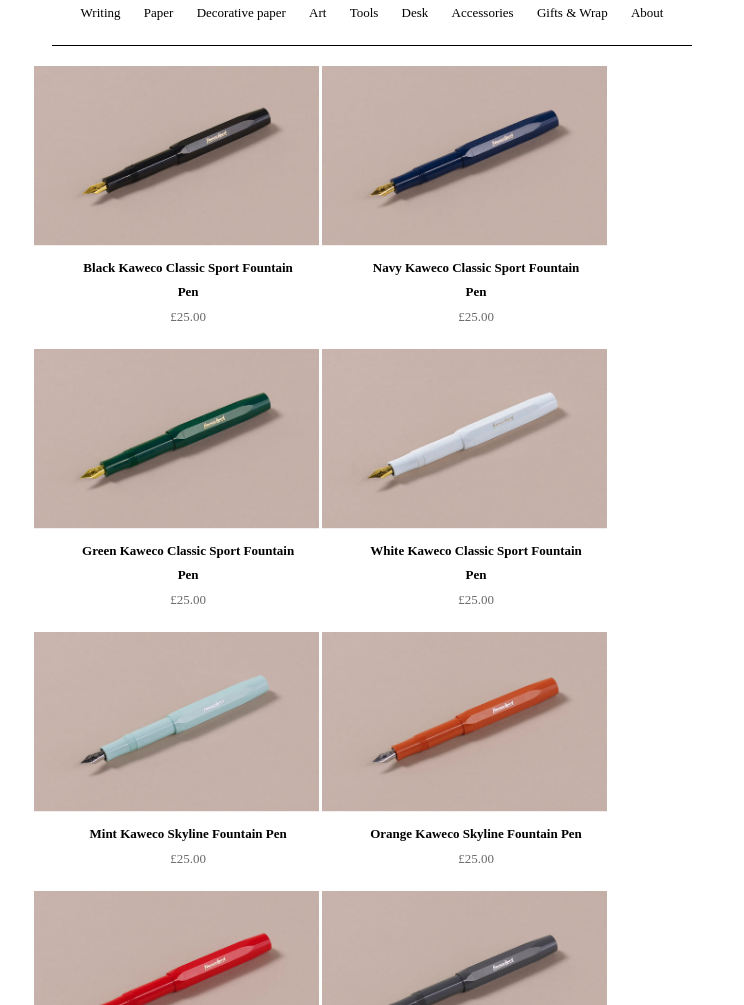 scroll, scrollTop: 0, scrollLeft: 0, axis: both 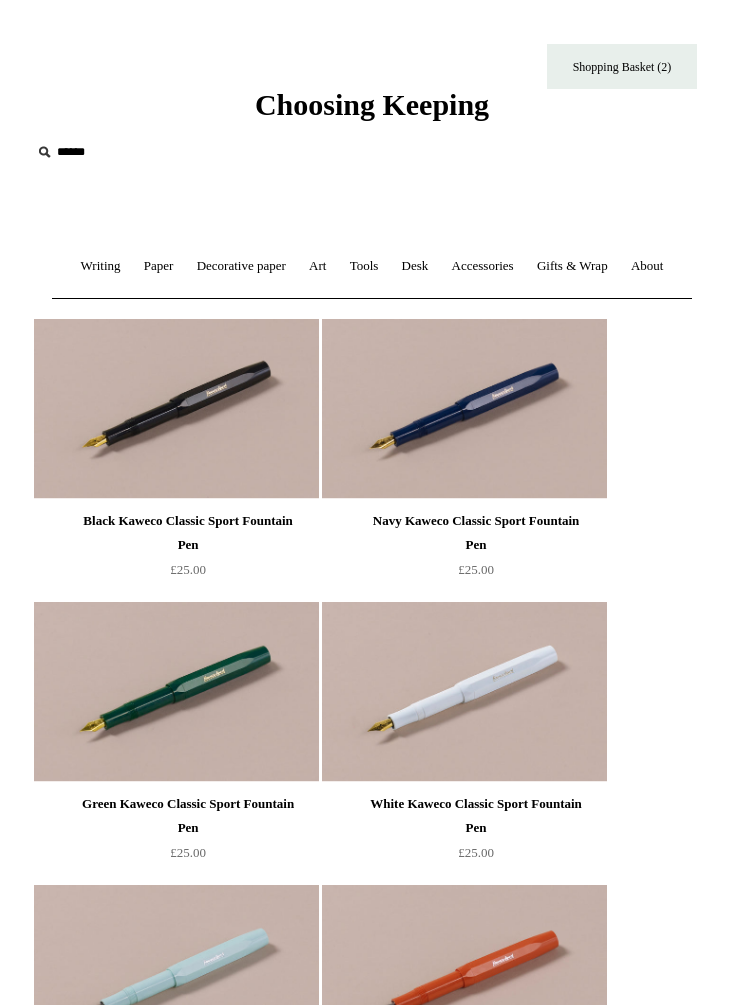 click on "Writing +" at bounding box center [101, 266] 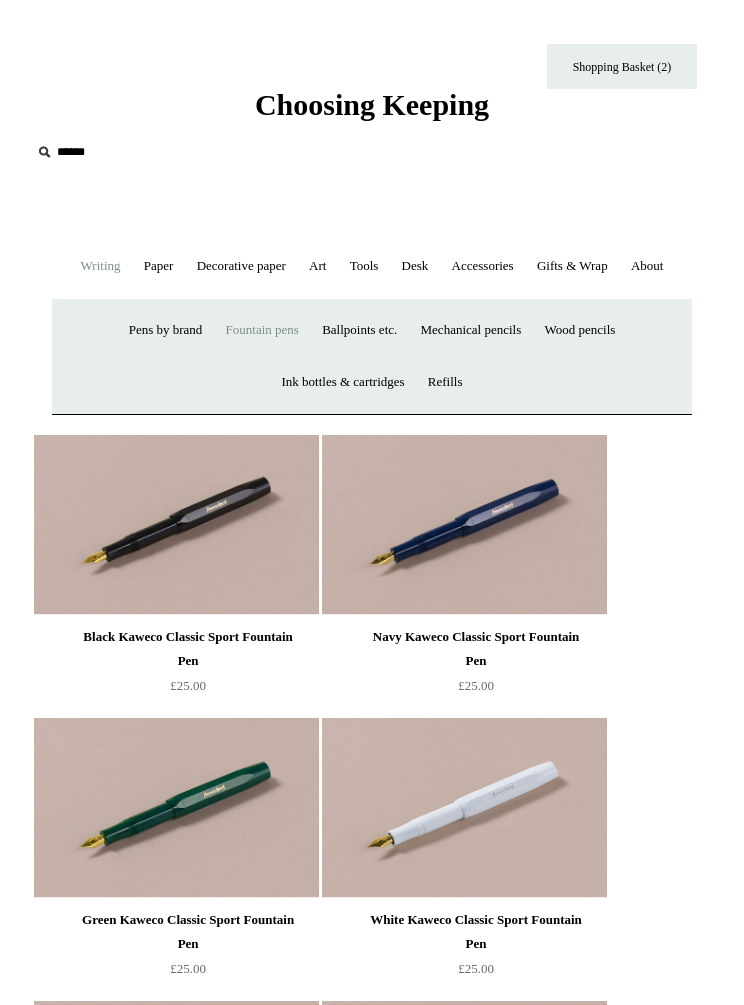 click on "Ink bottles & cartridges +" at bounding box center (342, 382) 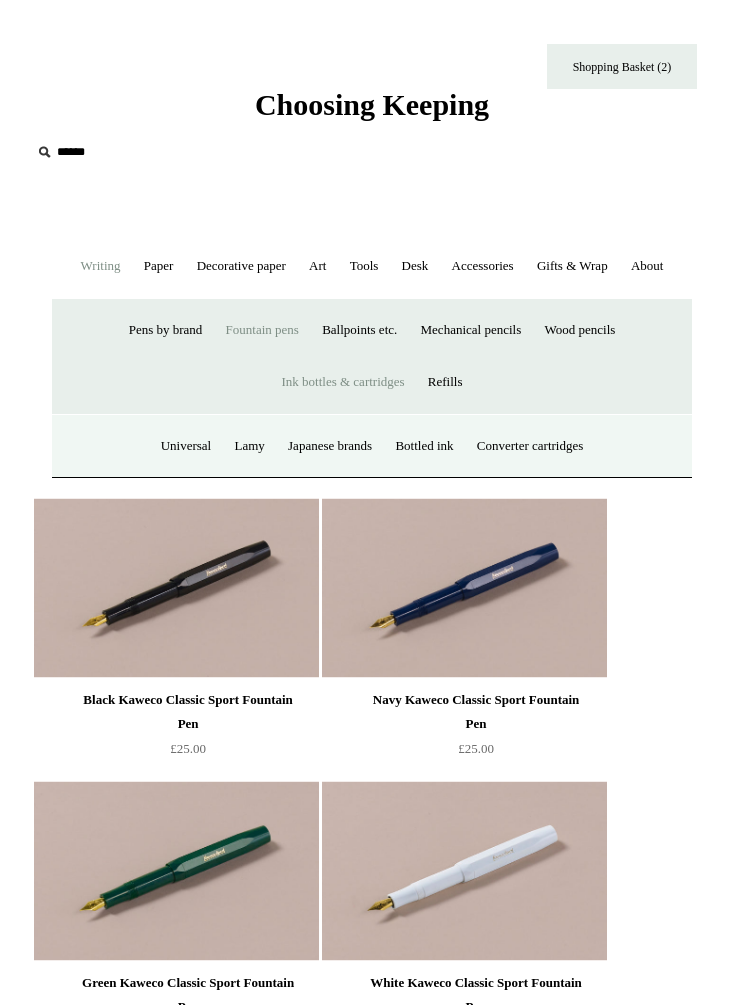 click on "Japanese brands" at bounding box center (330, 446) 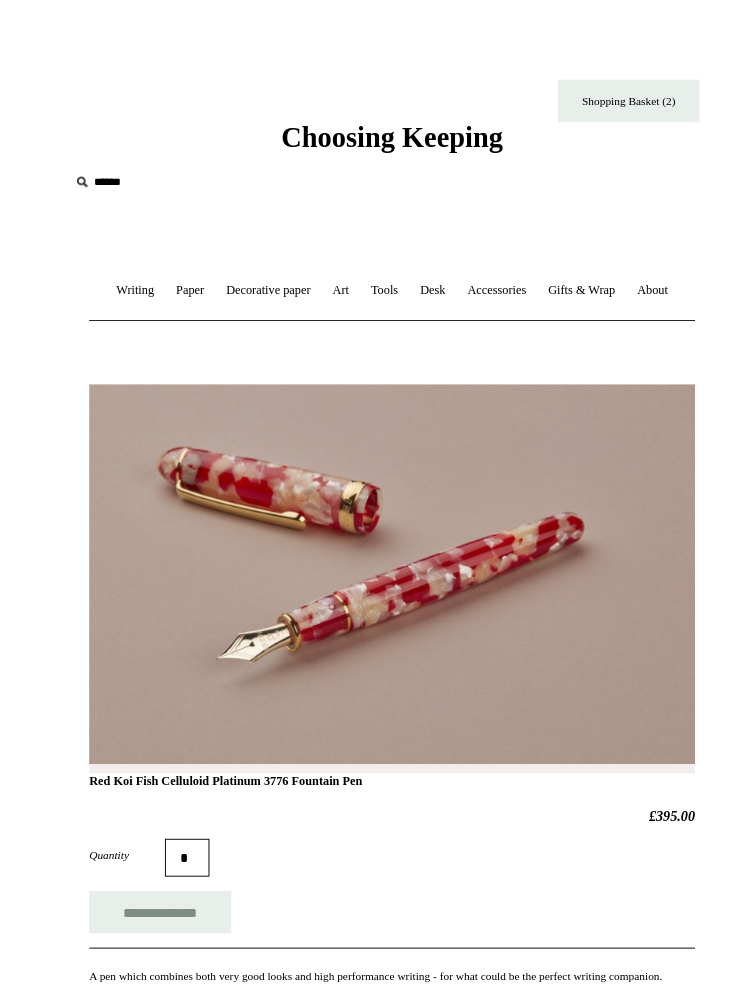 scroll, scrollTop: 17, scrollLeft: 0, axis: vertical 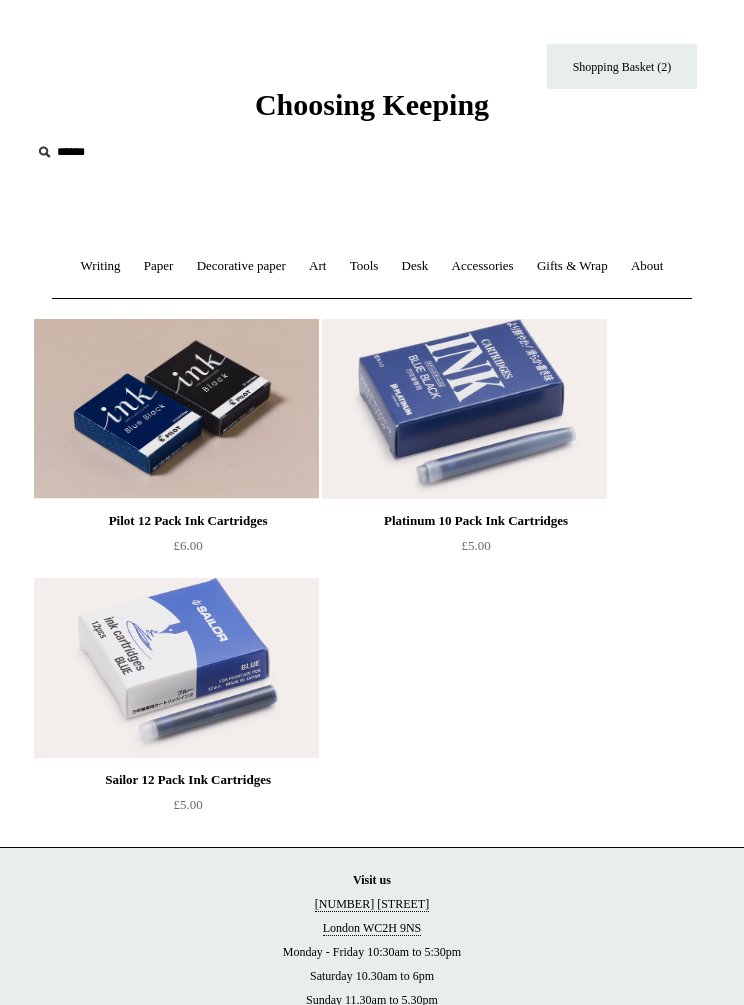 click on "Writing +" at bounding box center [101, 266] 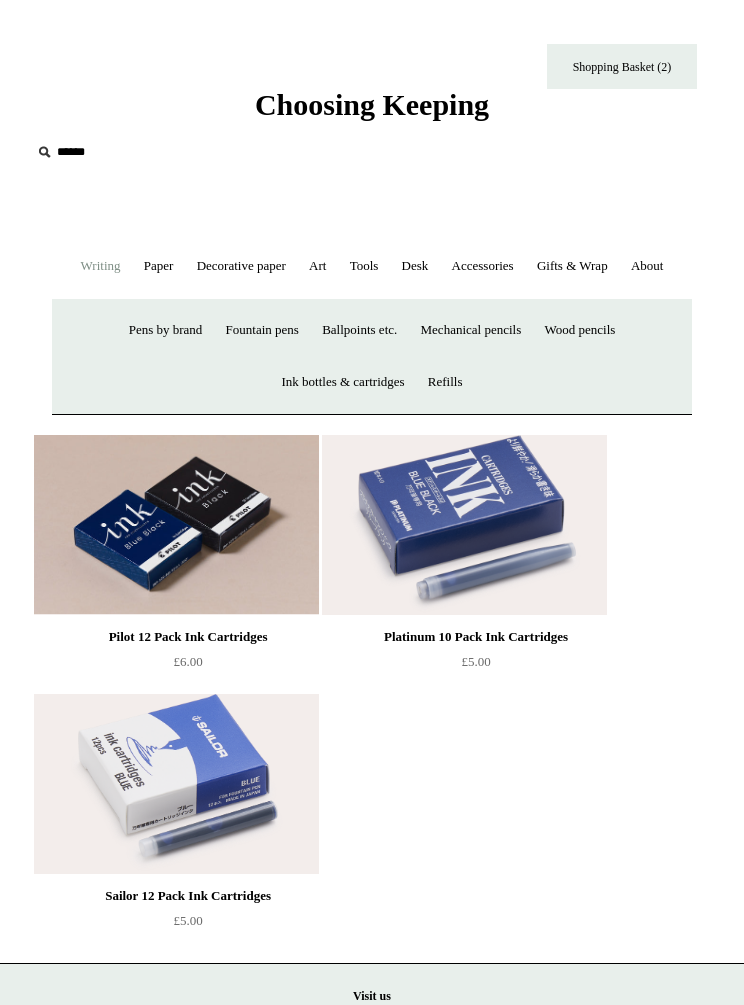 click on "Ink bottles & cartridges +" at bounding box center [342, 382] 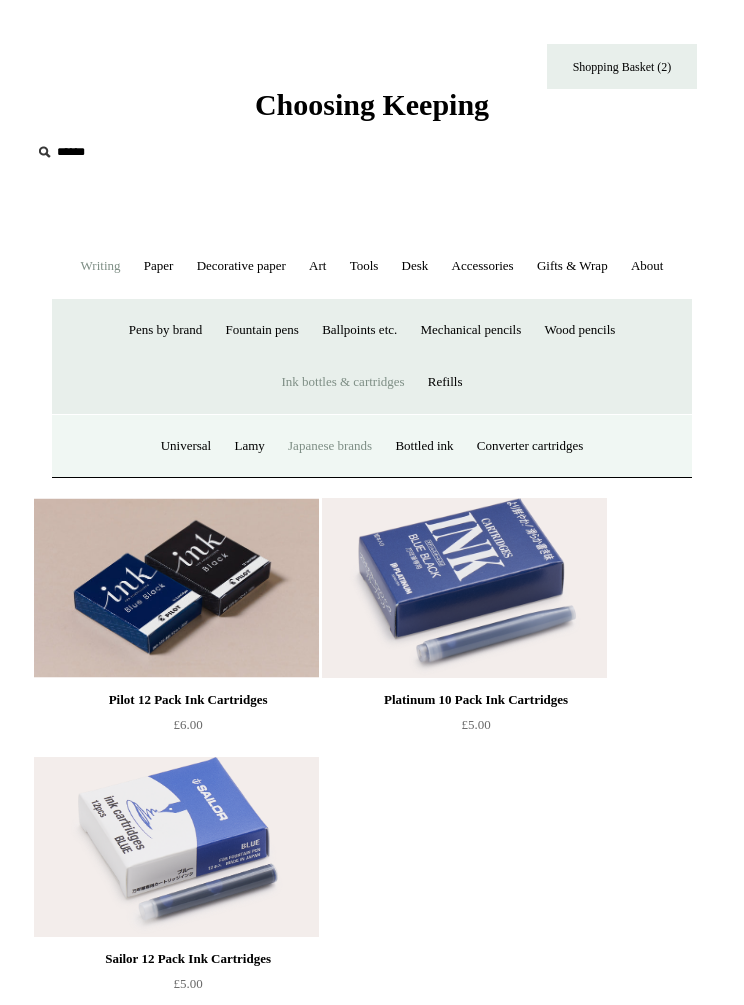 click on "Bottled ink" at bounding box center [424, 446] 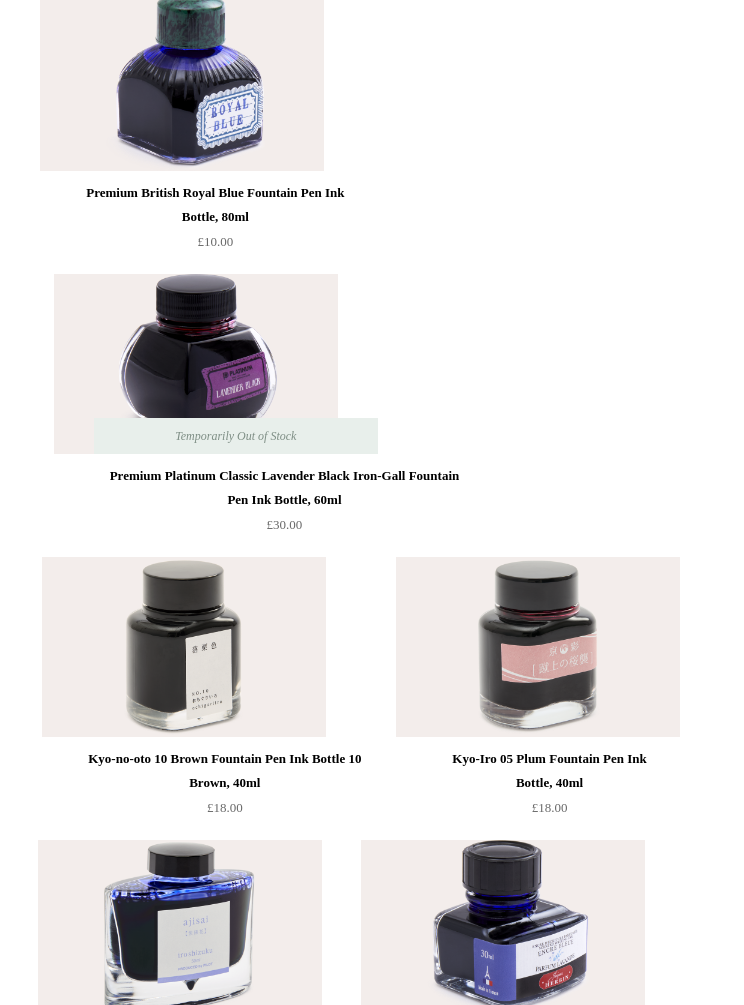 scroll, scrollTop: 1177, scrollLeft: 0, axis: vertical 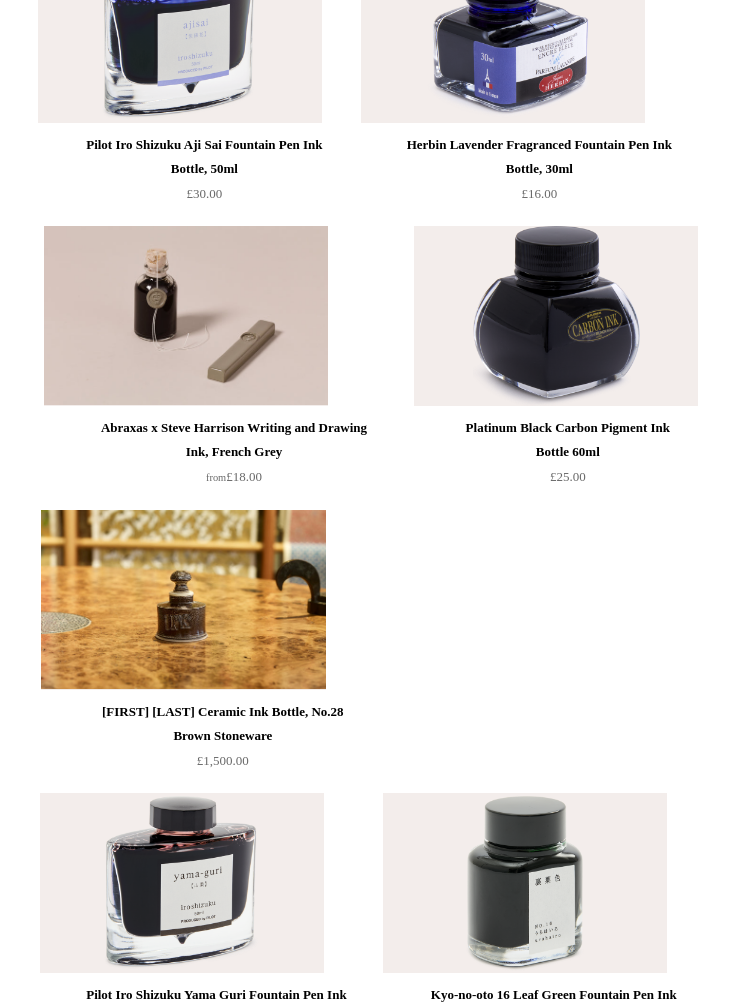 click on "Pilot Iro Shizuku Aji Sai Fountain Pen Ink Bottle, 50ml" at bounding box center (204, 157) 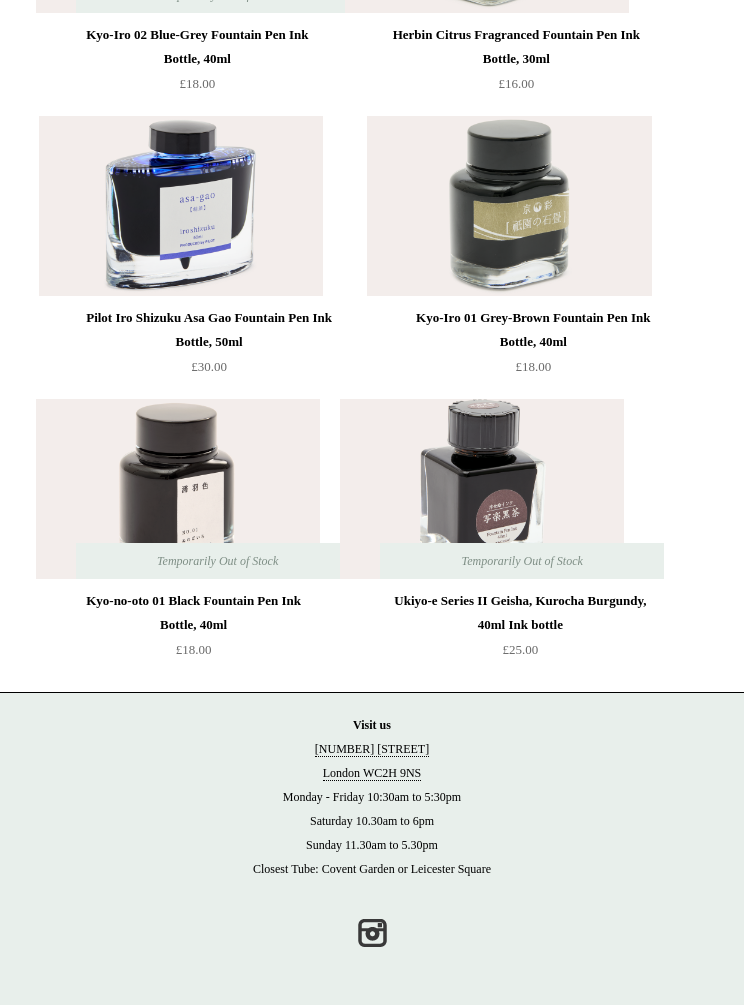 scroll, scrollTop: 12037, scrollLeft: 0, axis: vertical 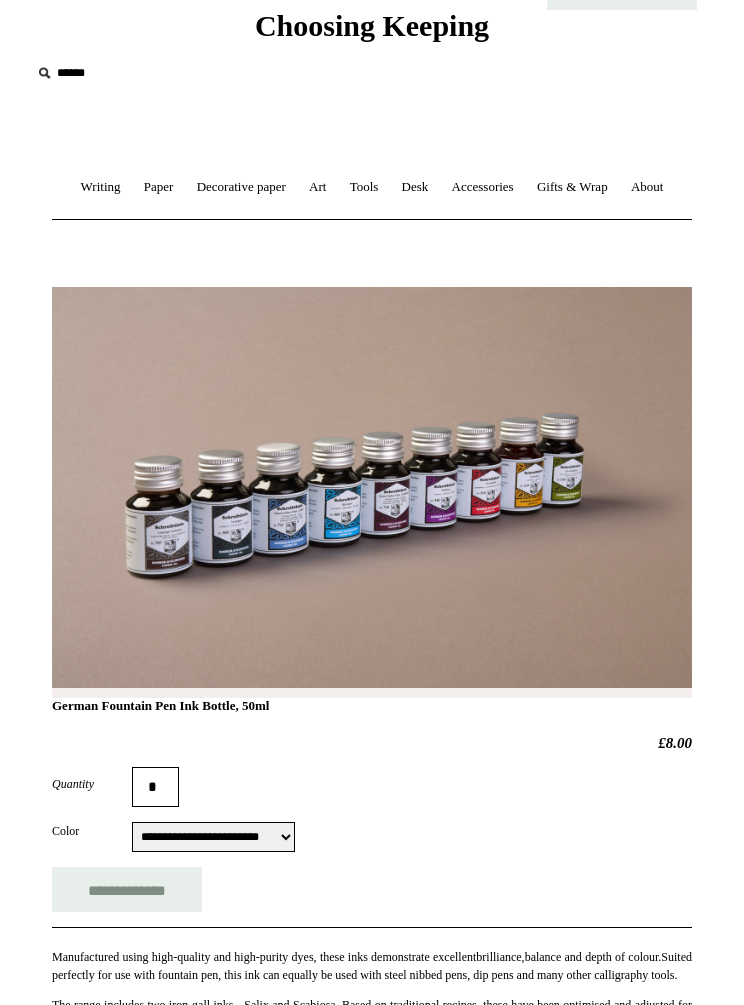 click on "**********" at bounding box center [213, 838] 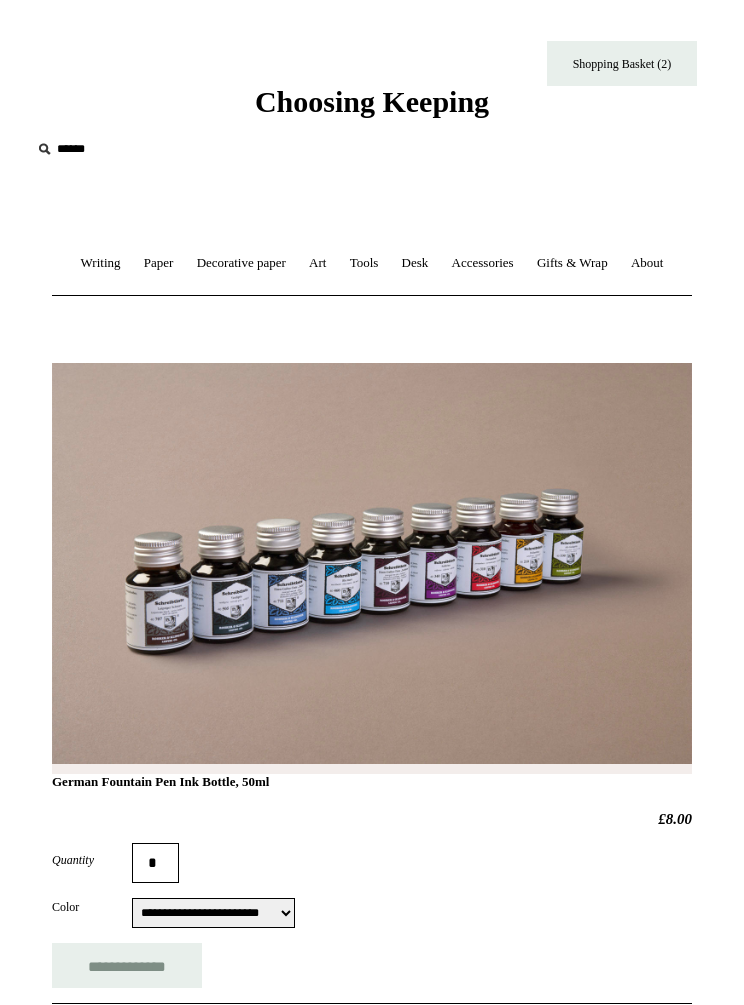 scroll, scrollTop: 0, scrollLeft: 0, axis: both 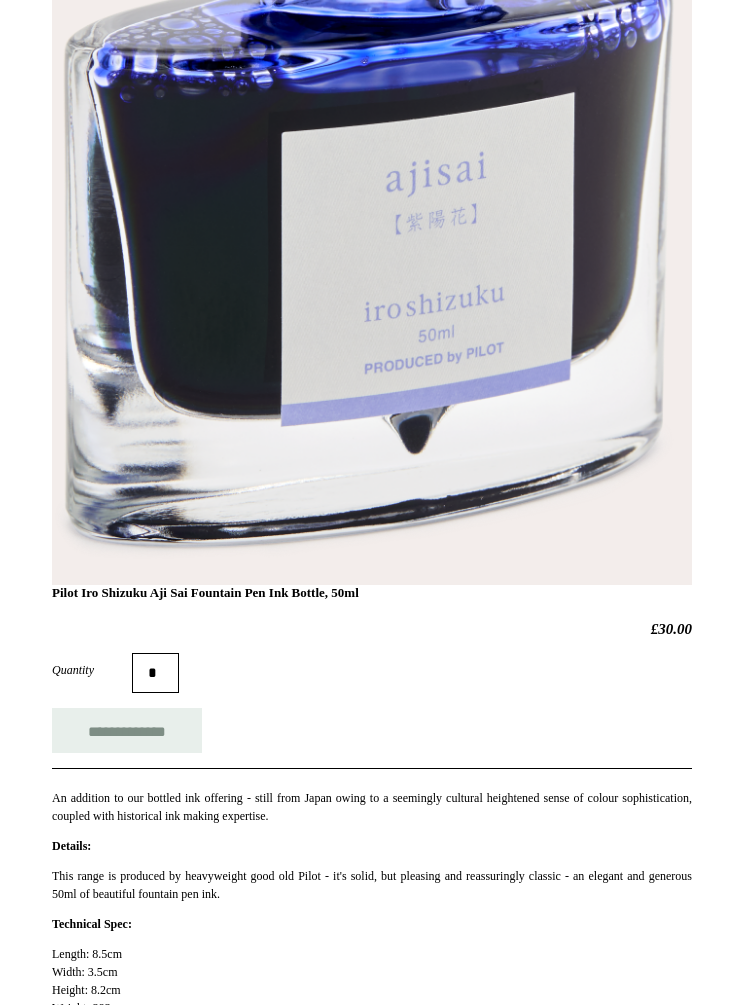click on "**********" at bounding box center [127, 731] 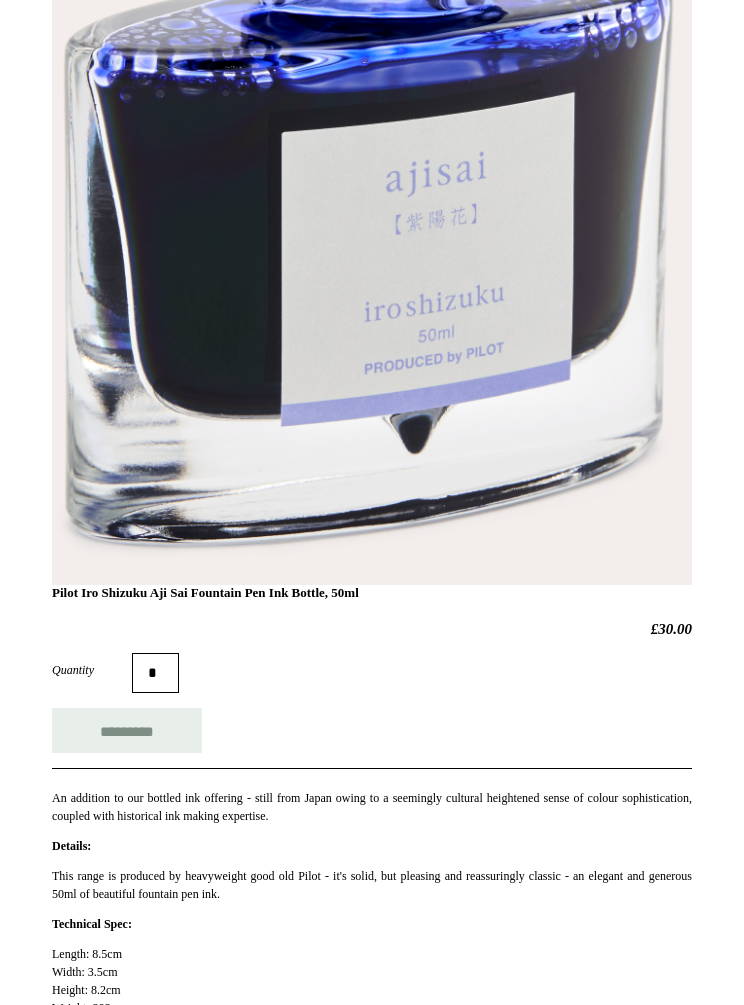 scroll, scrollTop: 521, scrollLeft: 0, axis: vertical 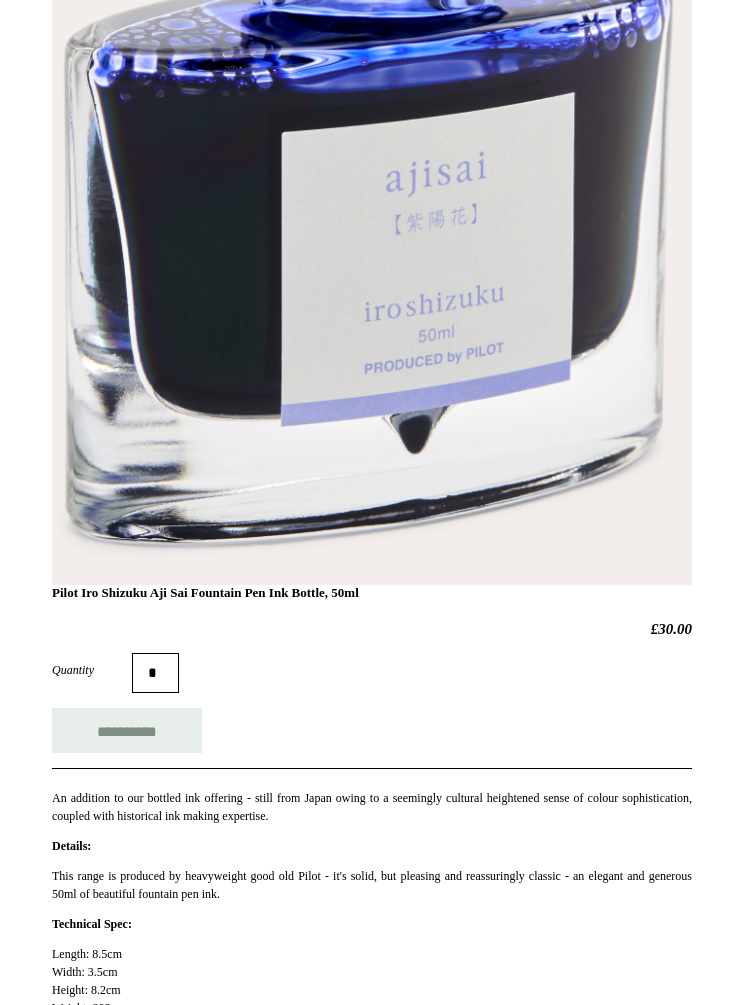 type on "**********" 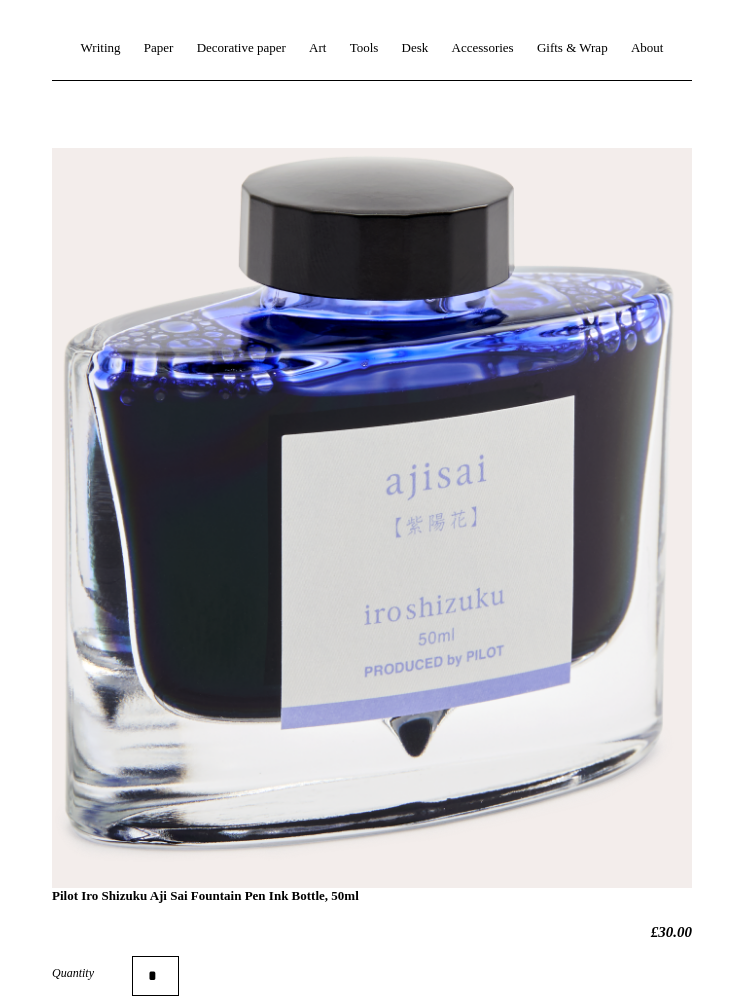 scroll, scrollTop: 0, scrollLeft: 0, axis: both 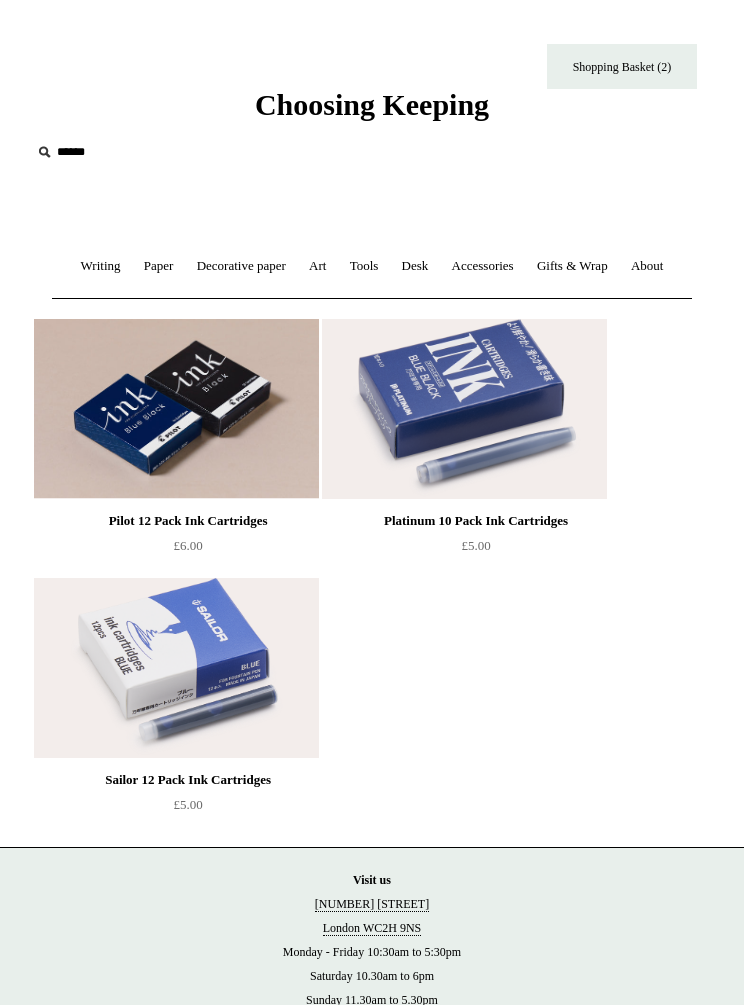 click on "Paper +" at bounding box center [159, 266] 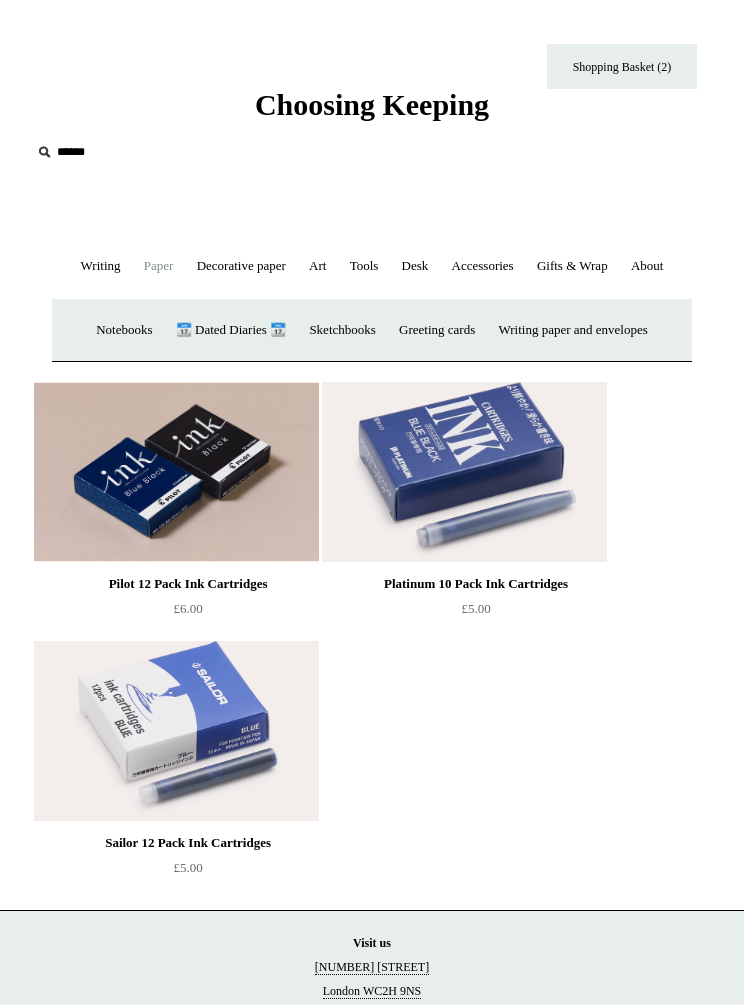 click on "Notebooks +" at bounding box center [124, 330] 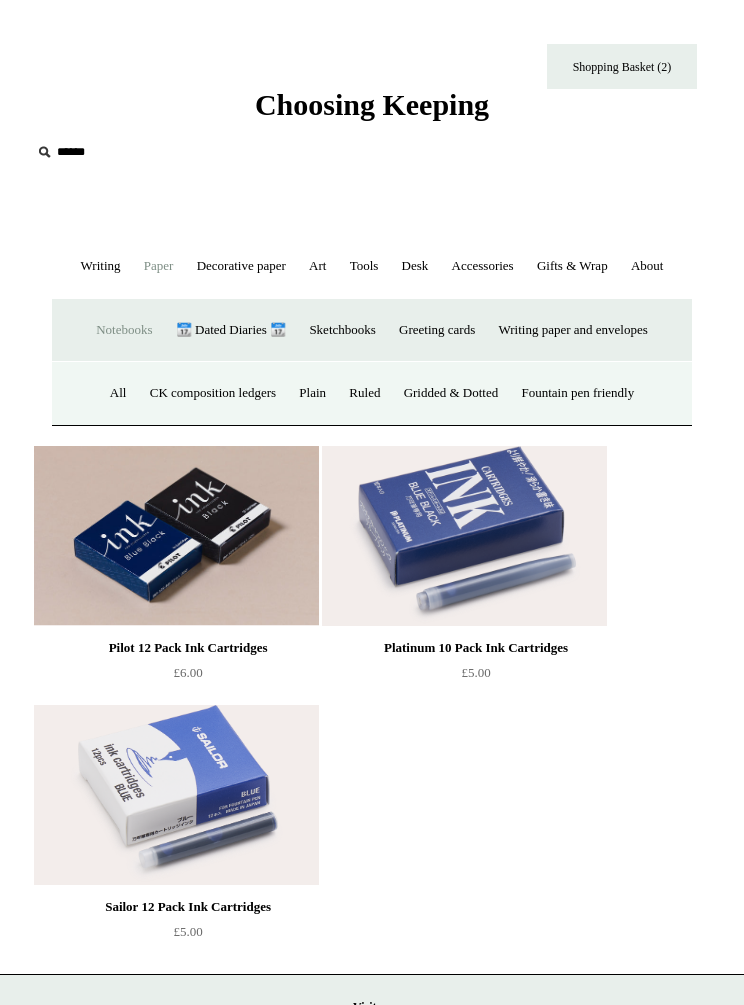 click on "All" at bounding box center (118, 393) 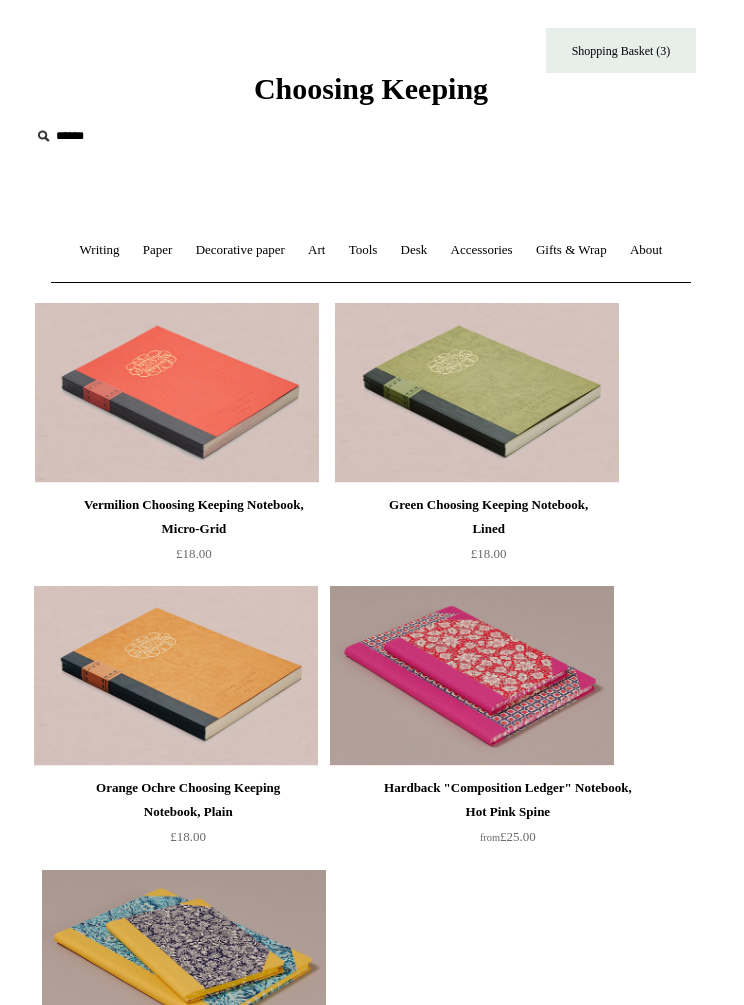 scroll, scrollTop: 16, scrollLeft: 2, axis: both 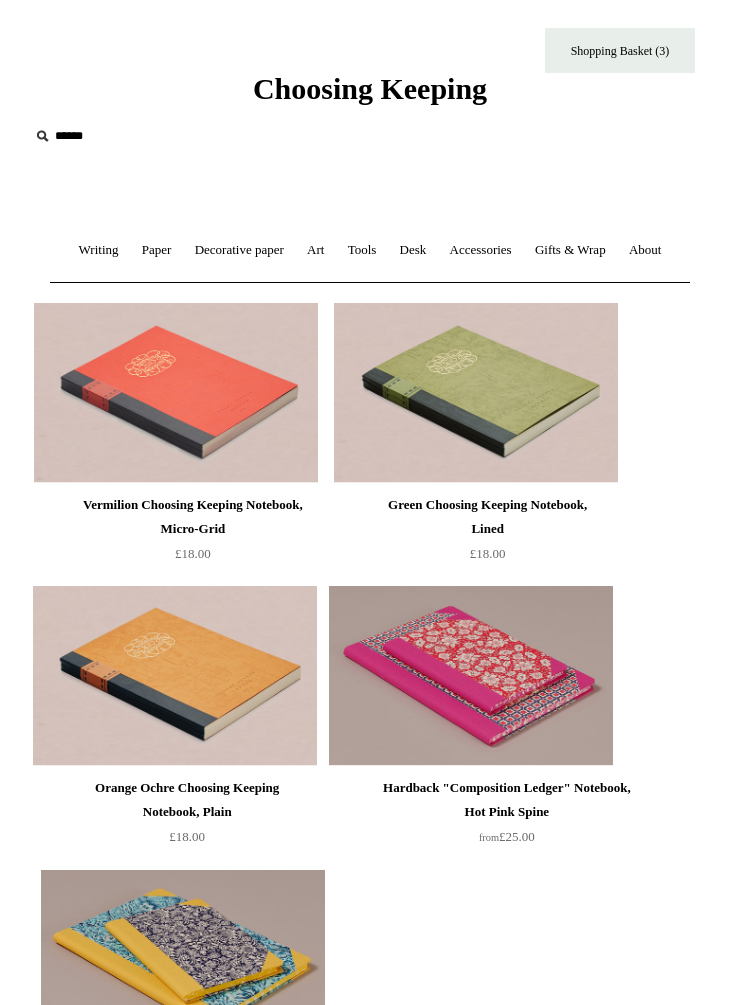 click on "Vermilion Choosing Keeping Notebook, Micro-Grid" at bounding box center (193, 517) 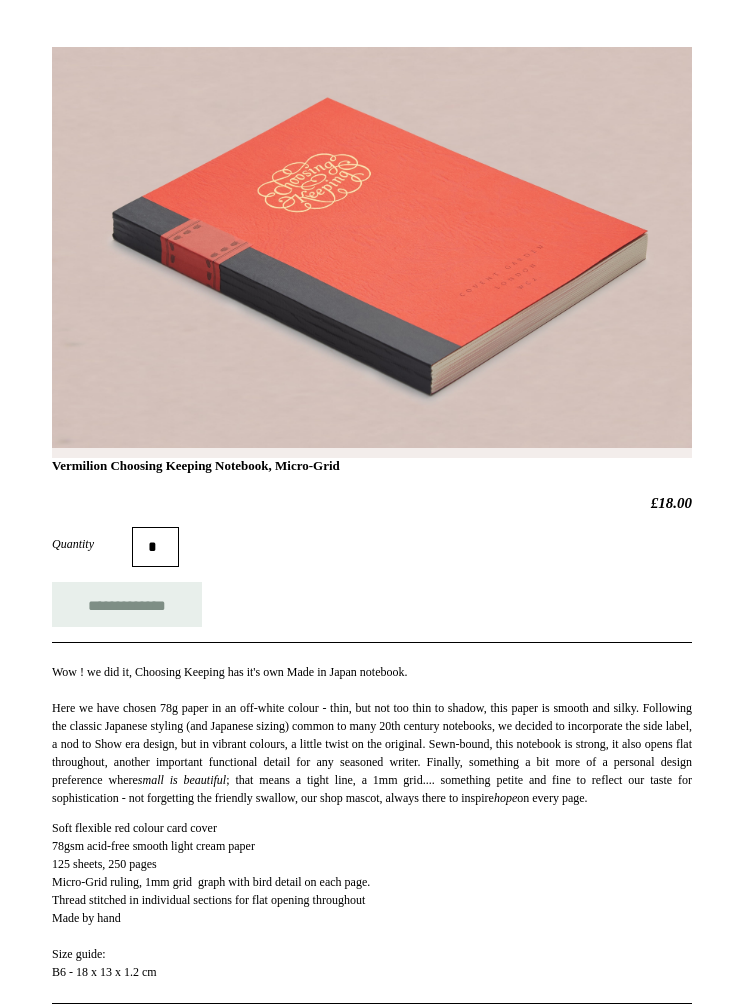scroll, scrollTop: 319, scrollLeft: 0, axis: vertical 